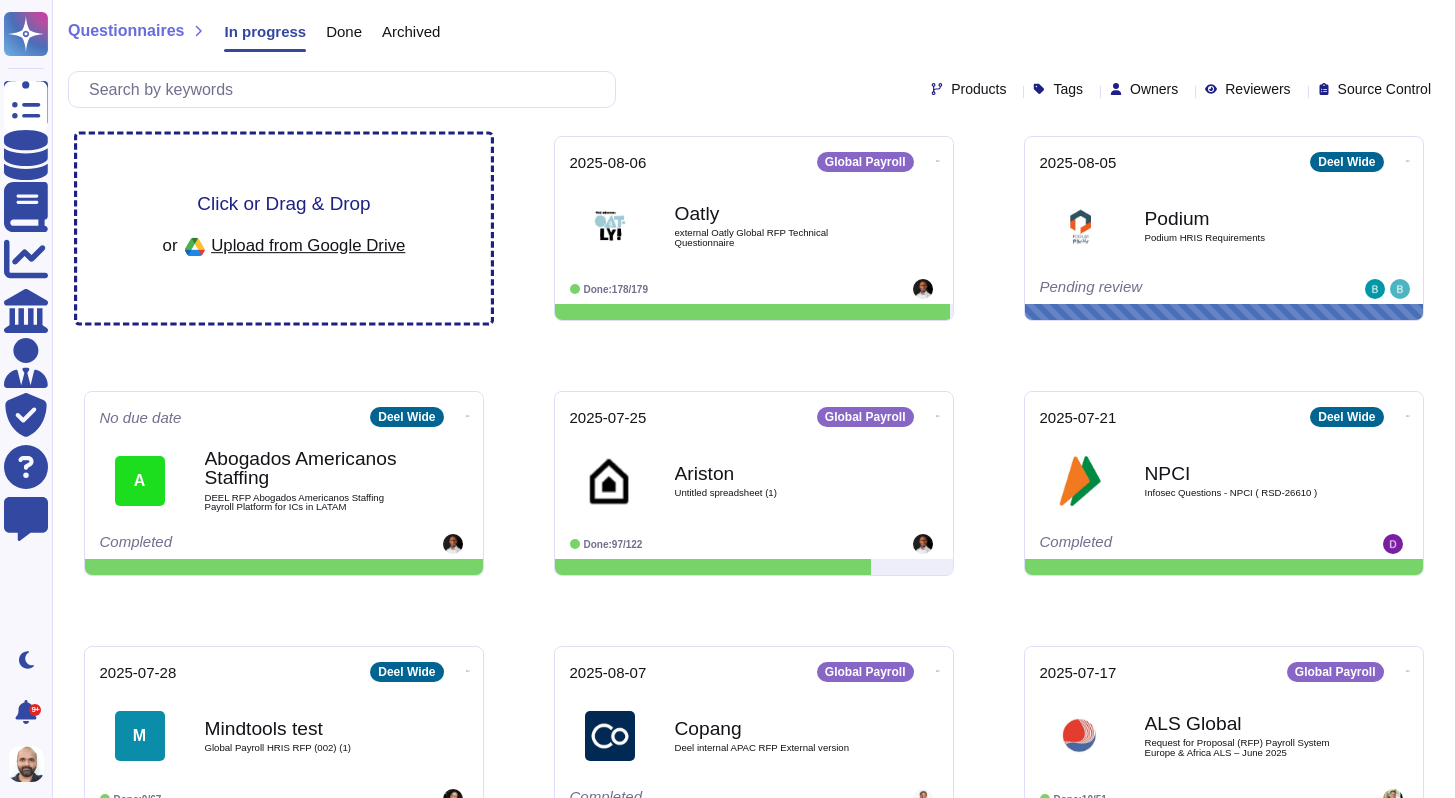 scroll, scrollTop: 0, scrollLeft: 0, axis: both 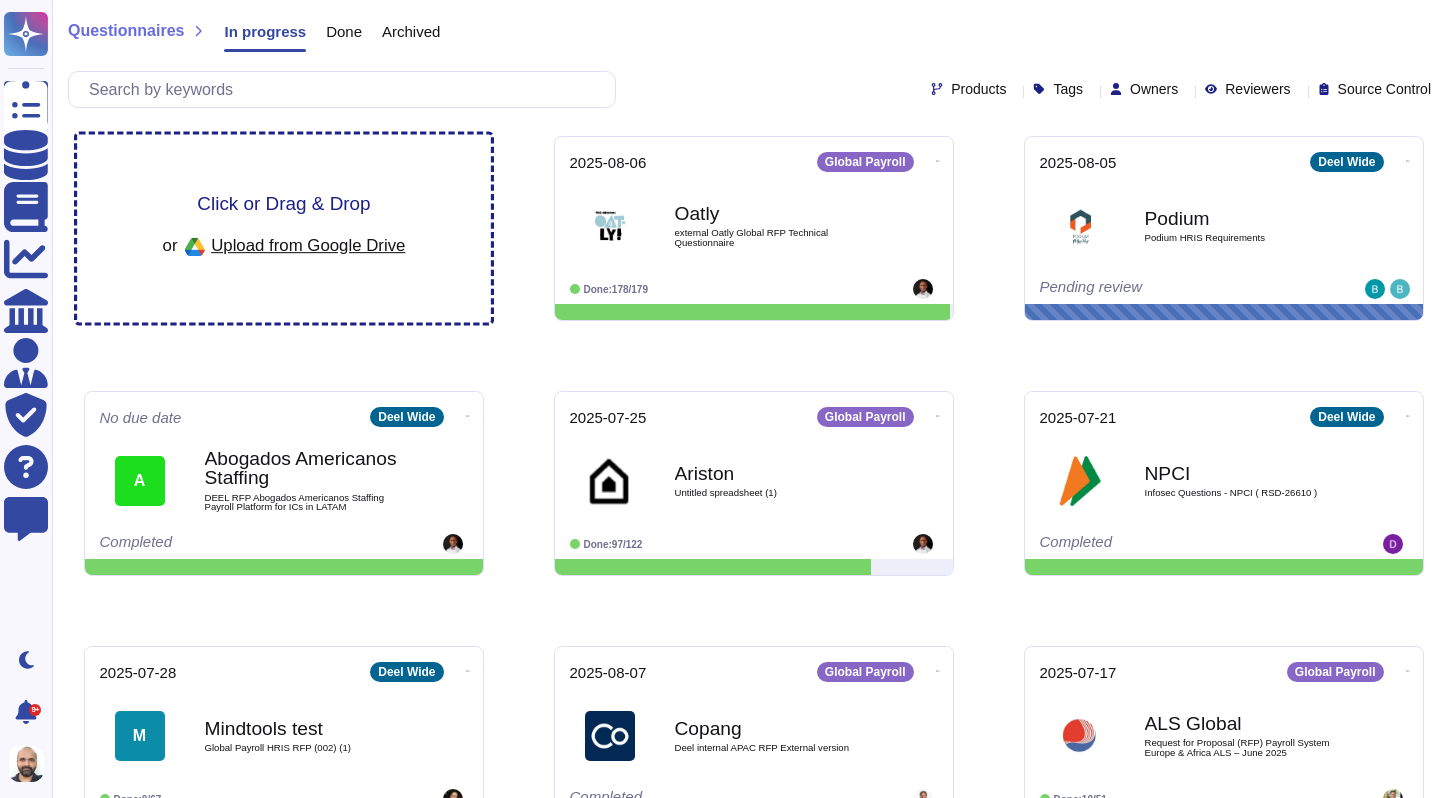 click on "Upload from Google Drive" at bounding box center (308, 245) 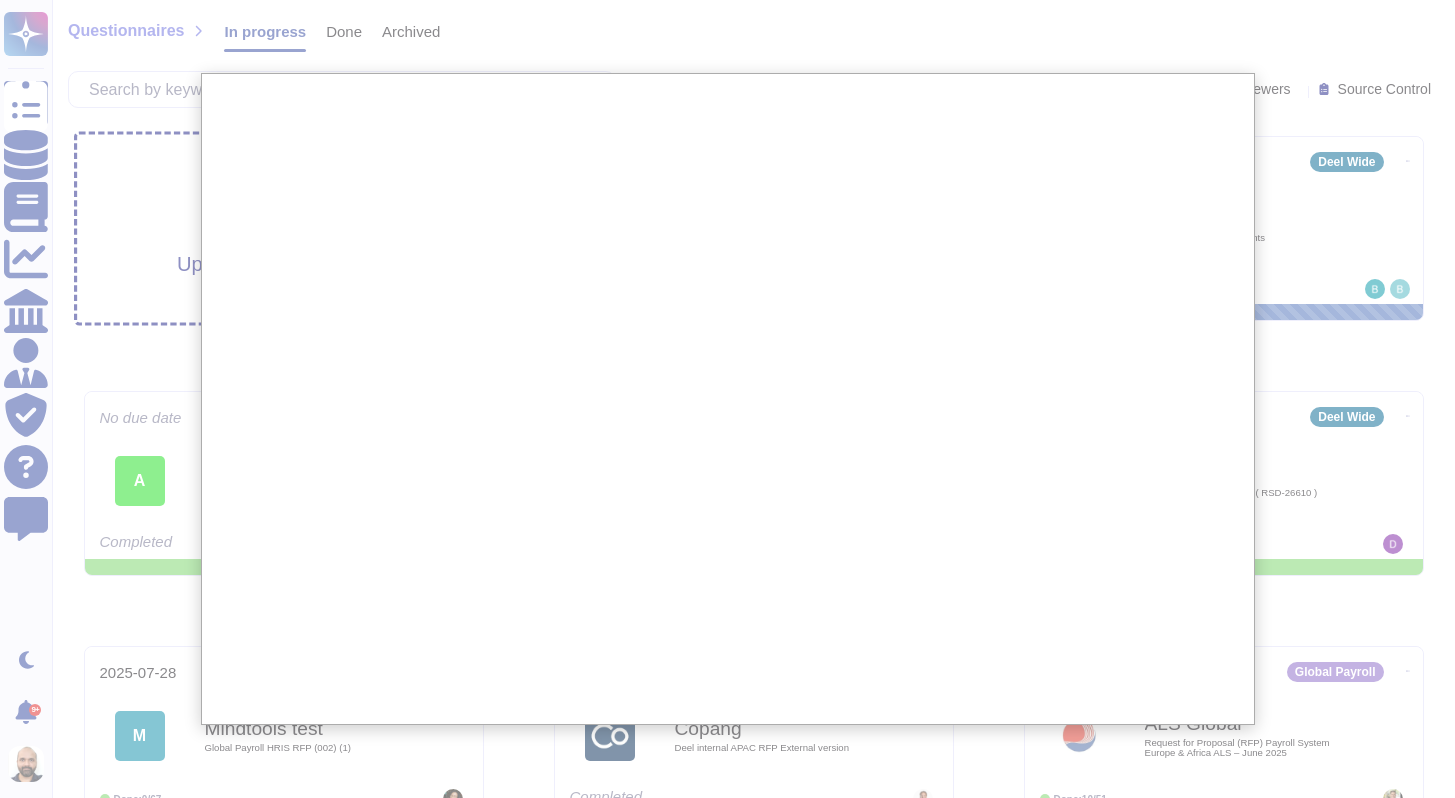 click at bounding box center (727, 678) 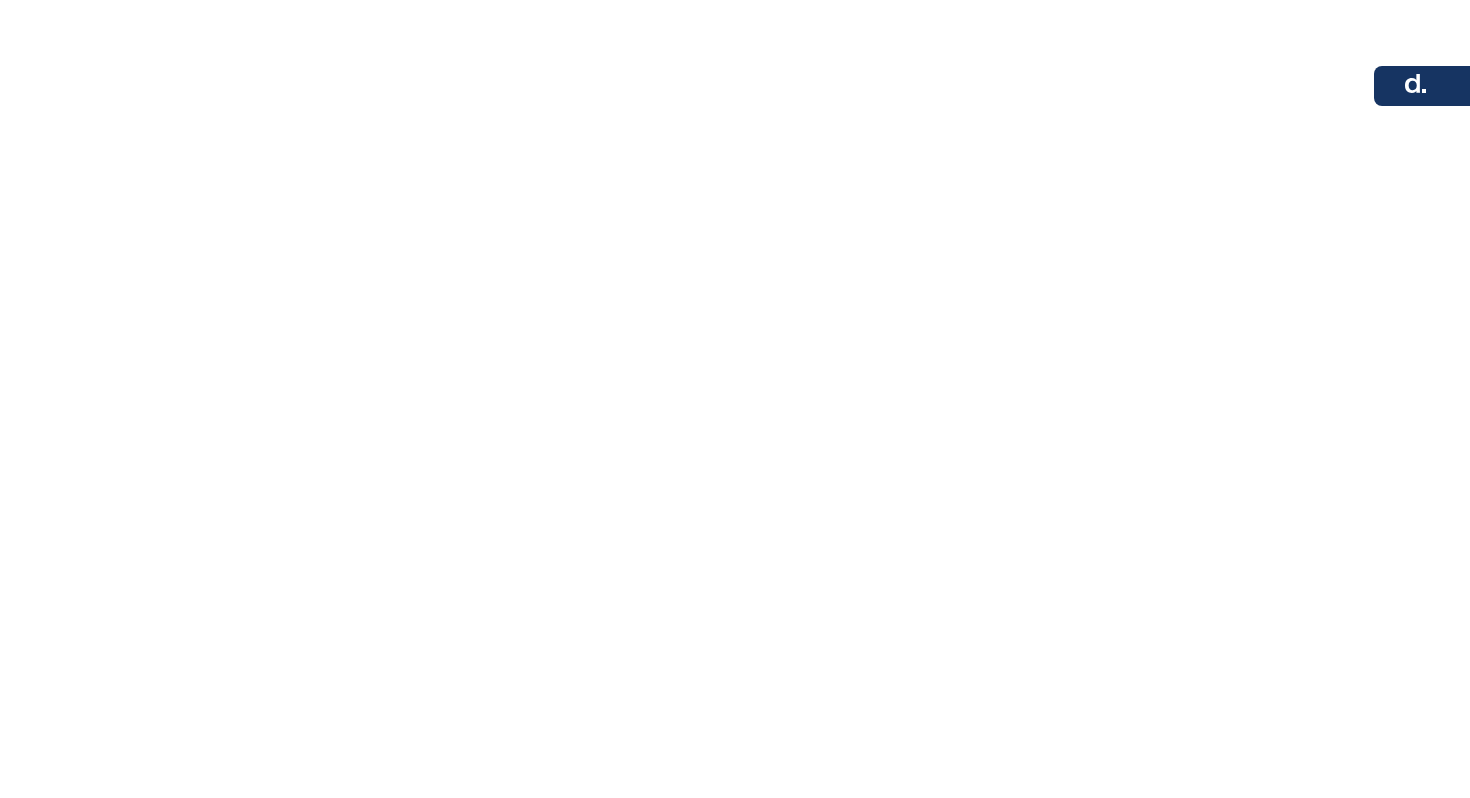 scroll, scrollTop: 0, scrollLeft: 0, axis: both 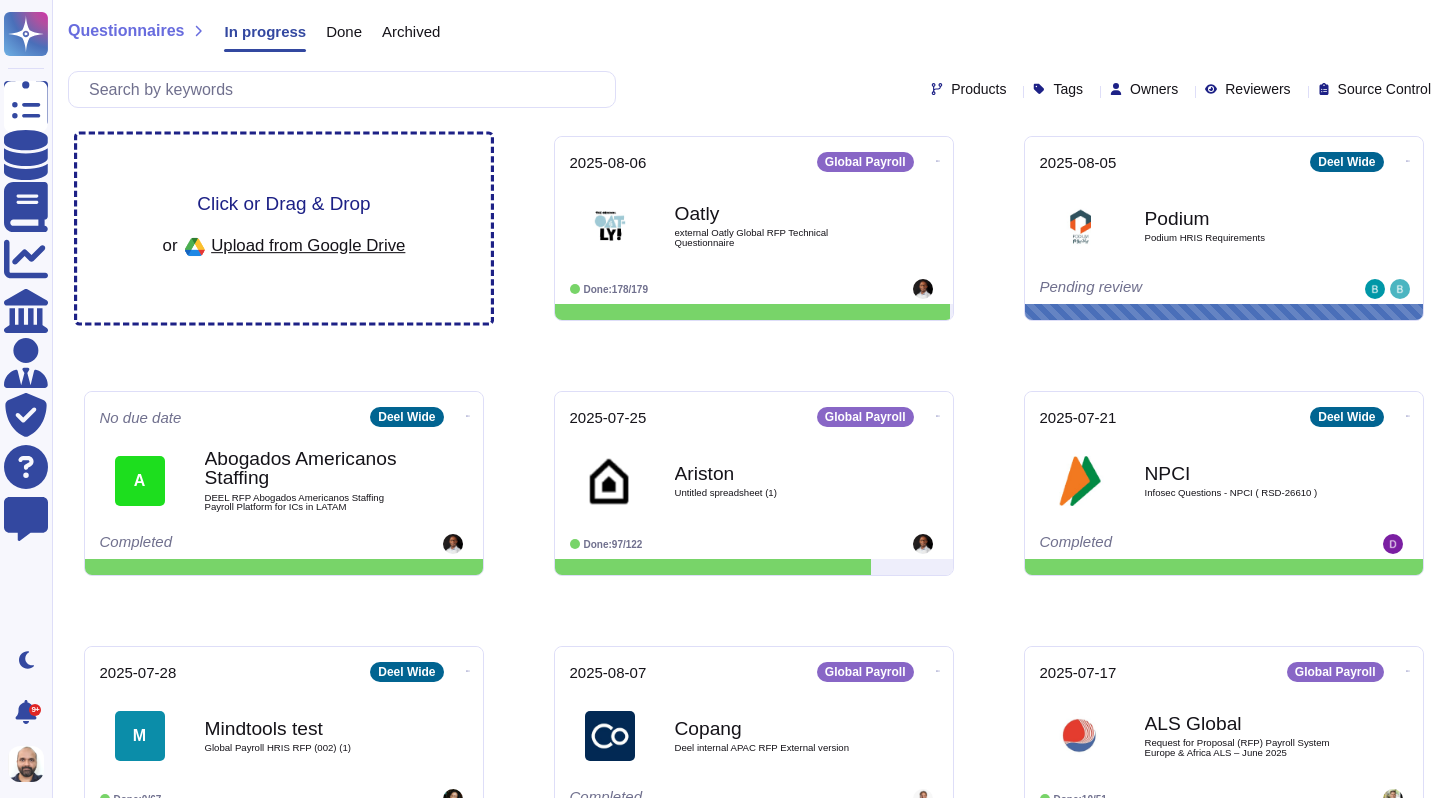 click on "Upload from Google Drive" at bounding box center (308, 245) 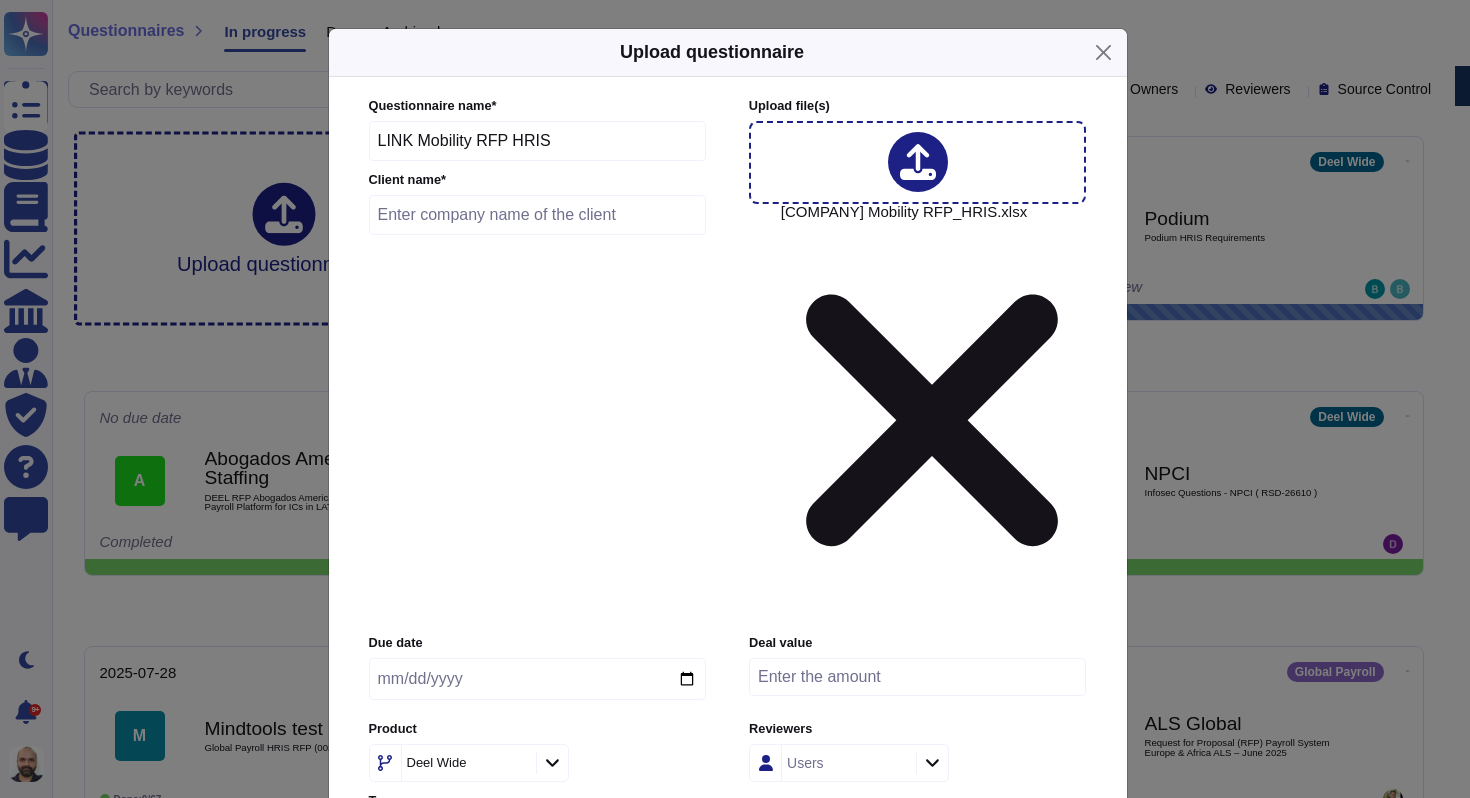 click at bounding box center [538, 215] 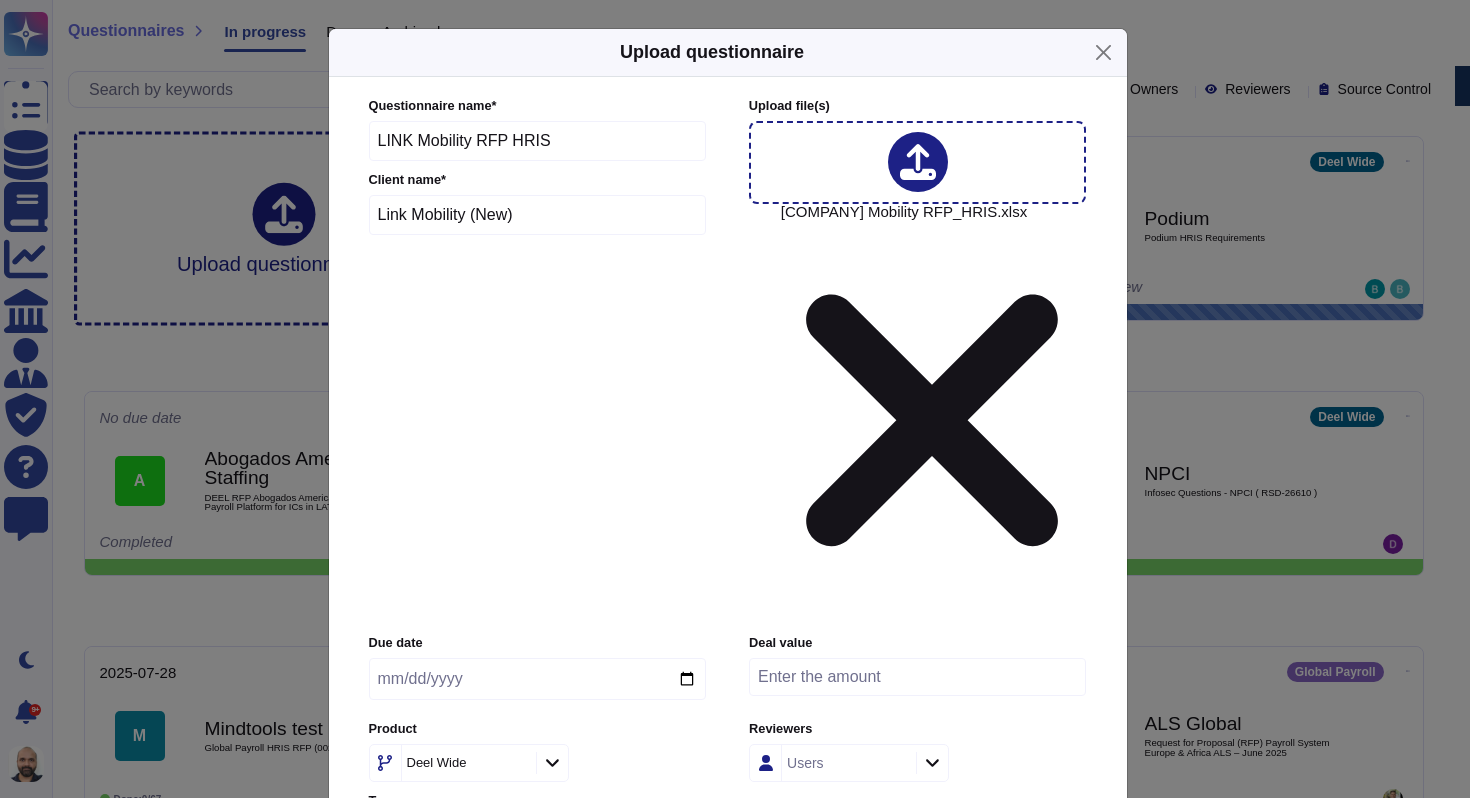 click on "Upload" at bounding box center (727, 974) 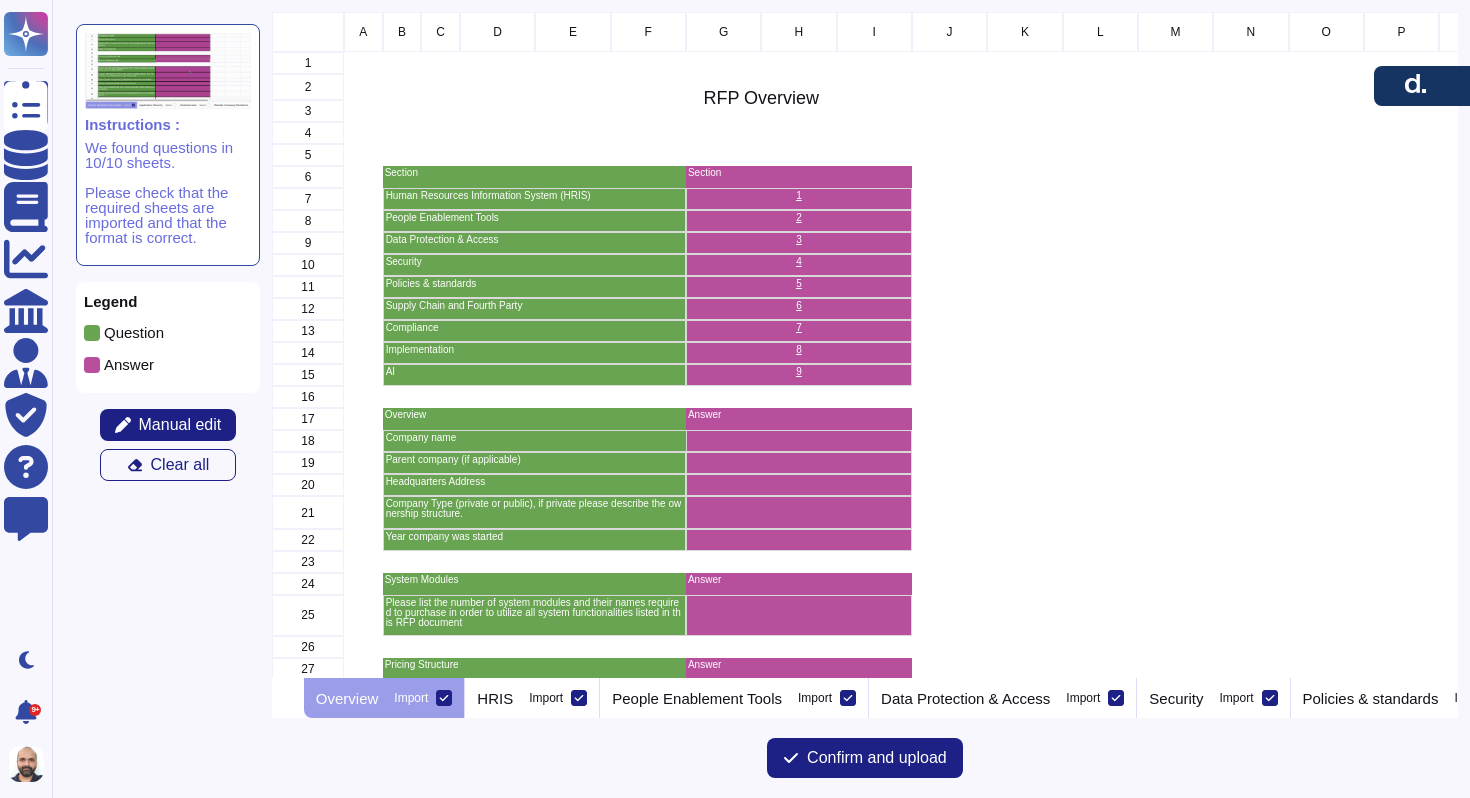 scroll, scrollTop: 16, scrollLeft: 16, axis: both 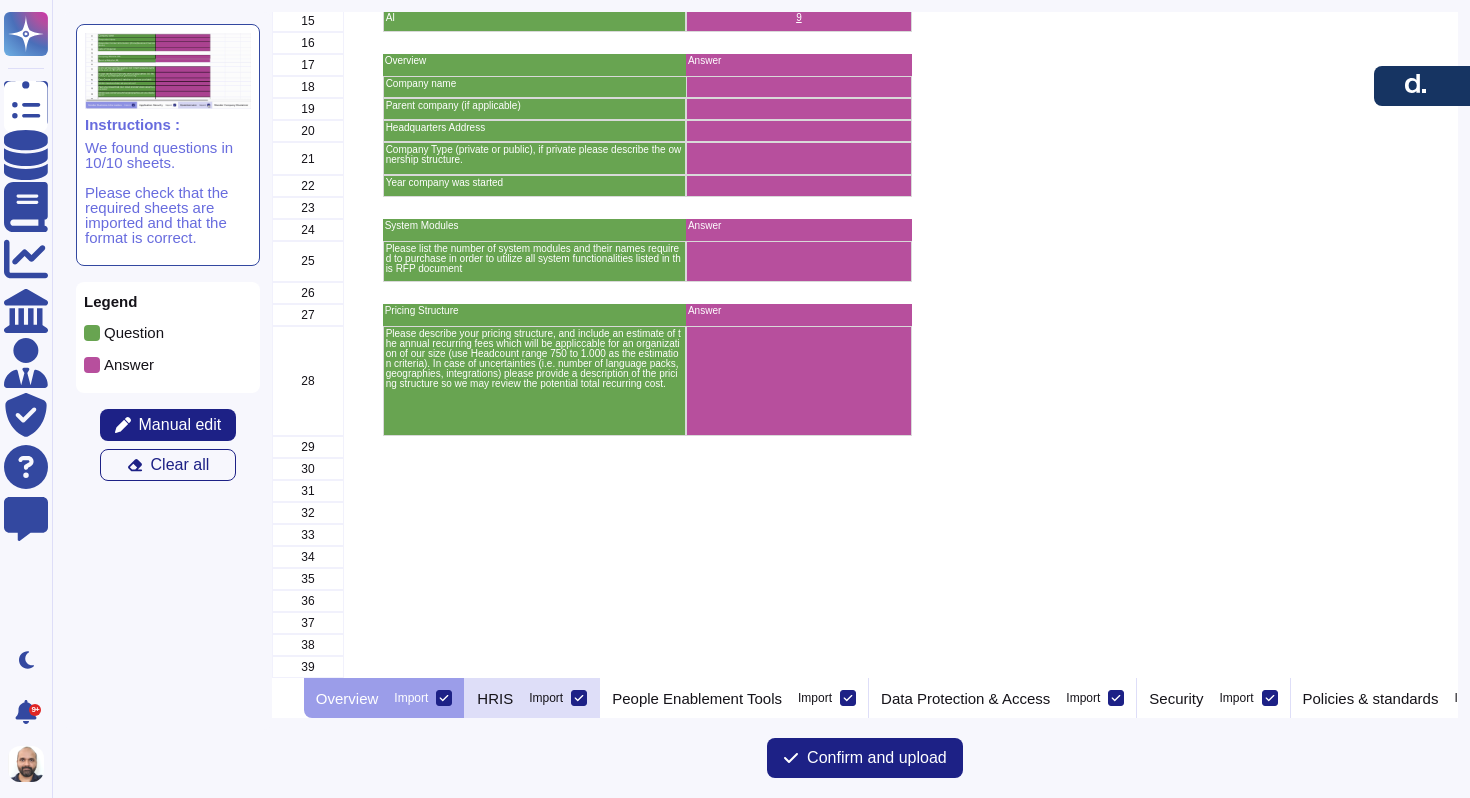 click on "HRIS Import" at bounding box center [532, 698] 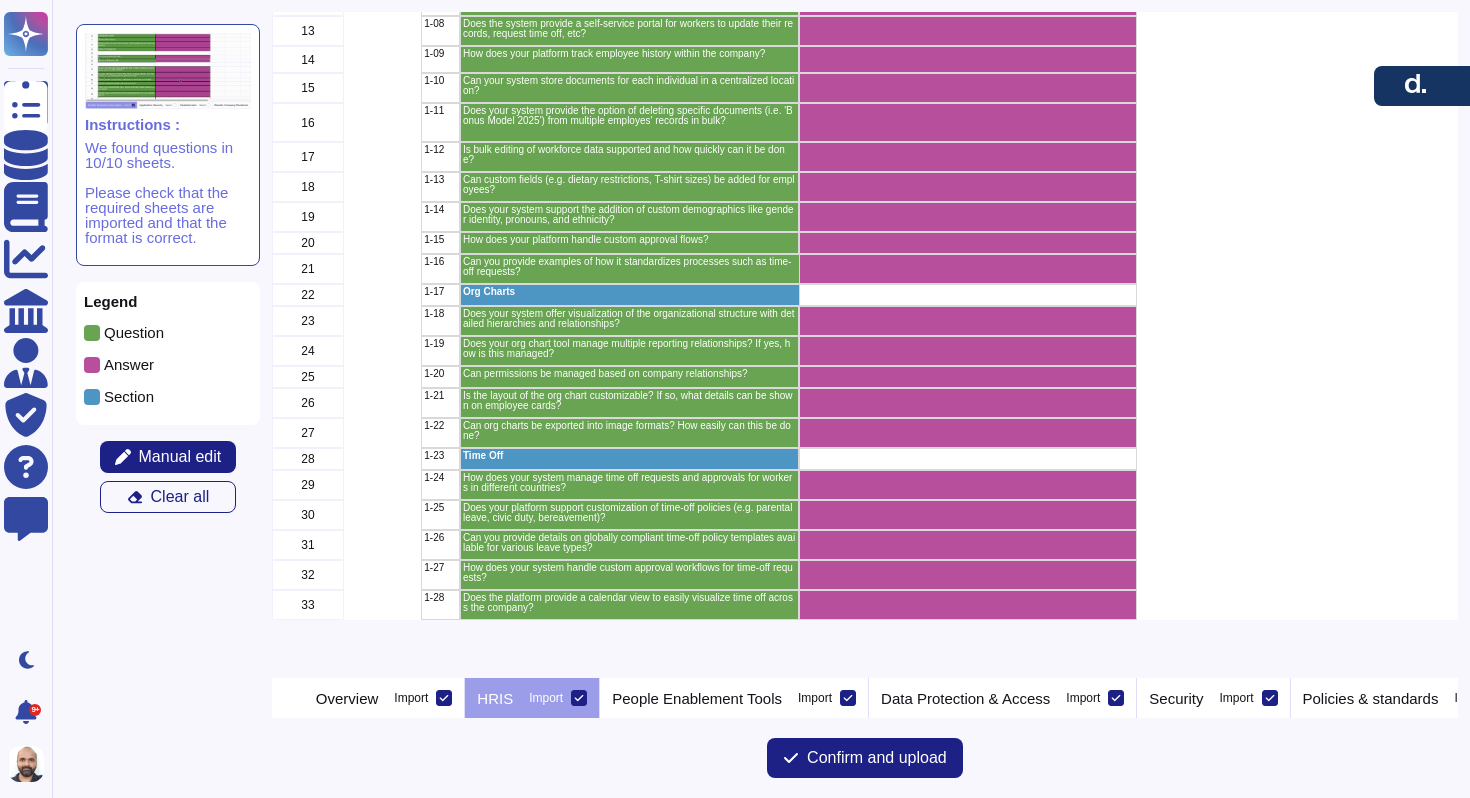 scroll, scrollTop: 0, scrollLeft: 0, axis: both 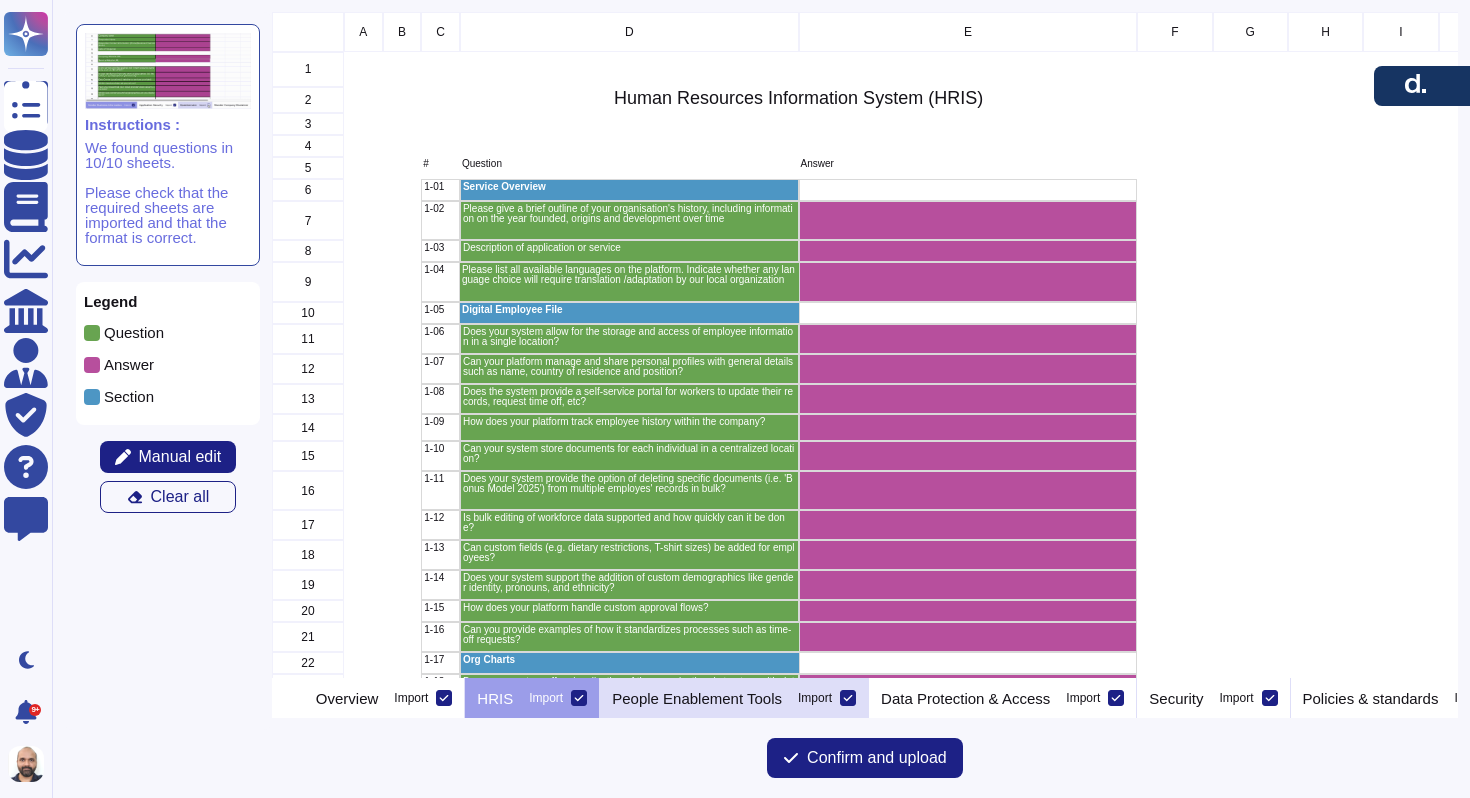 click on "People Enablement Tools" at bounding box center [697, 698] 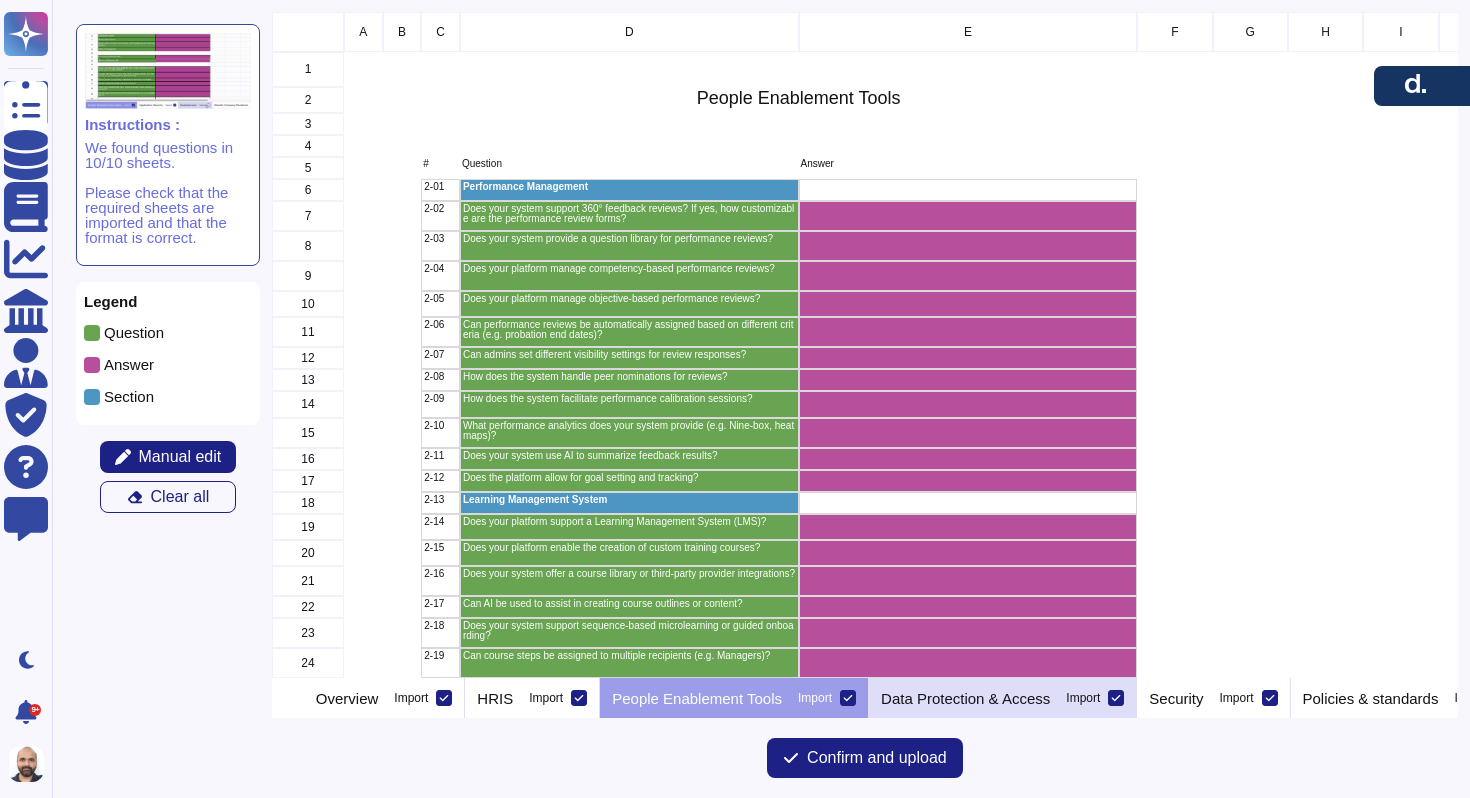 click on "Data Protection & Access" at bounding box center (965, 698) 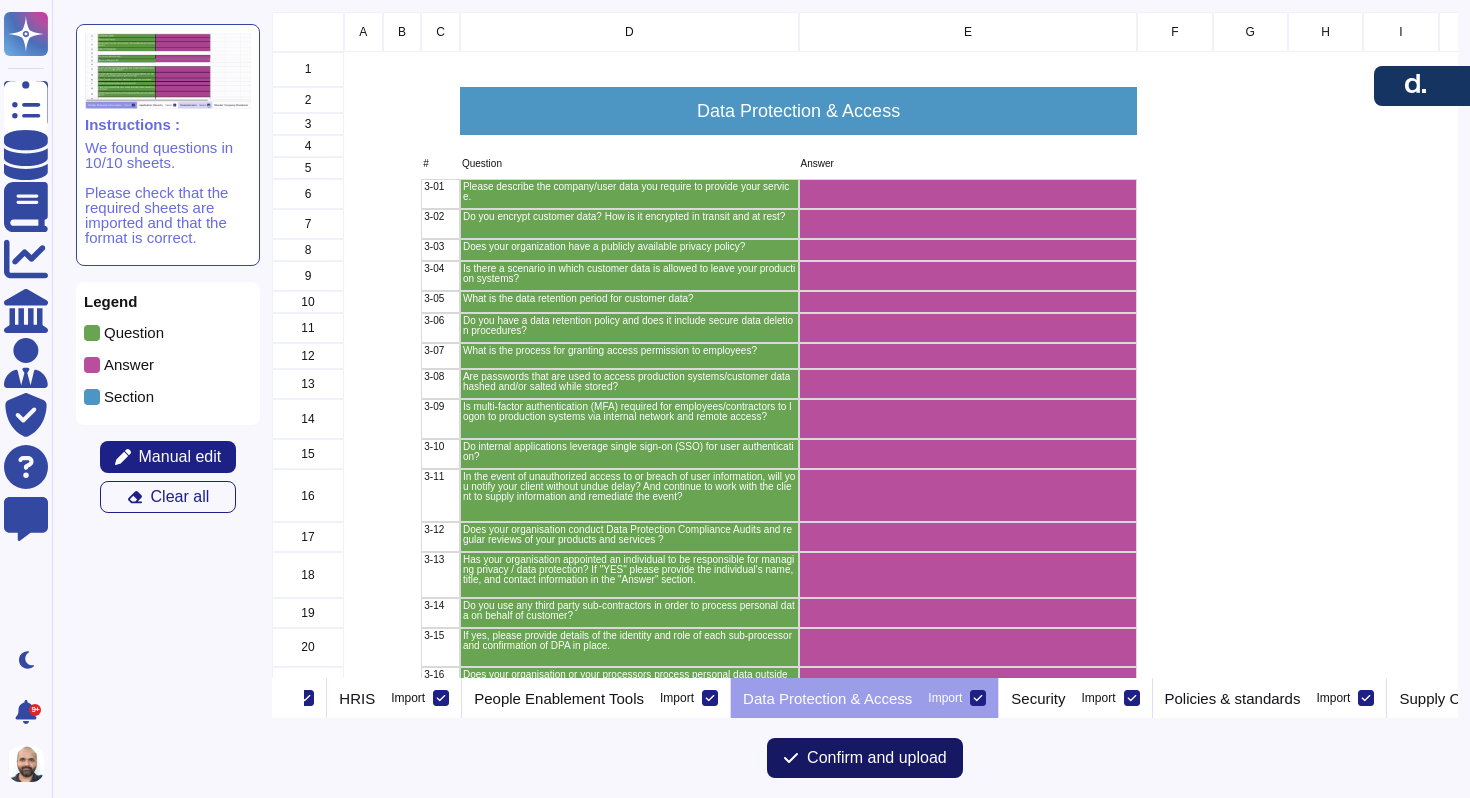 scroll, scrollTop: 0, scrollLeft: 149, axis: horizontal 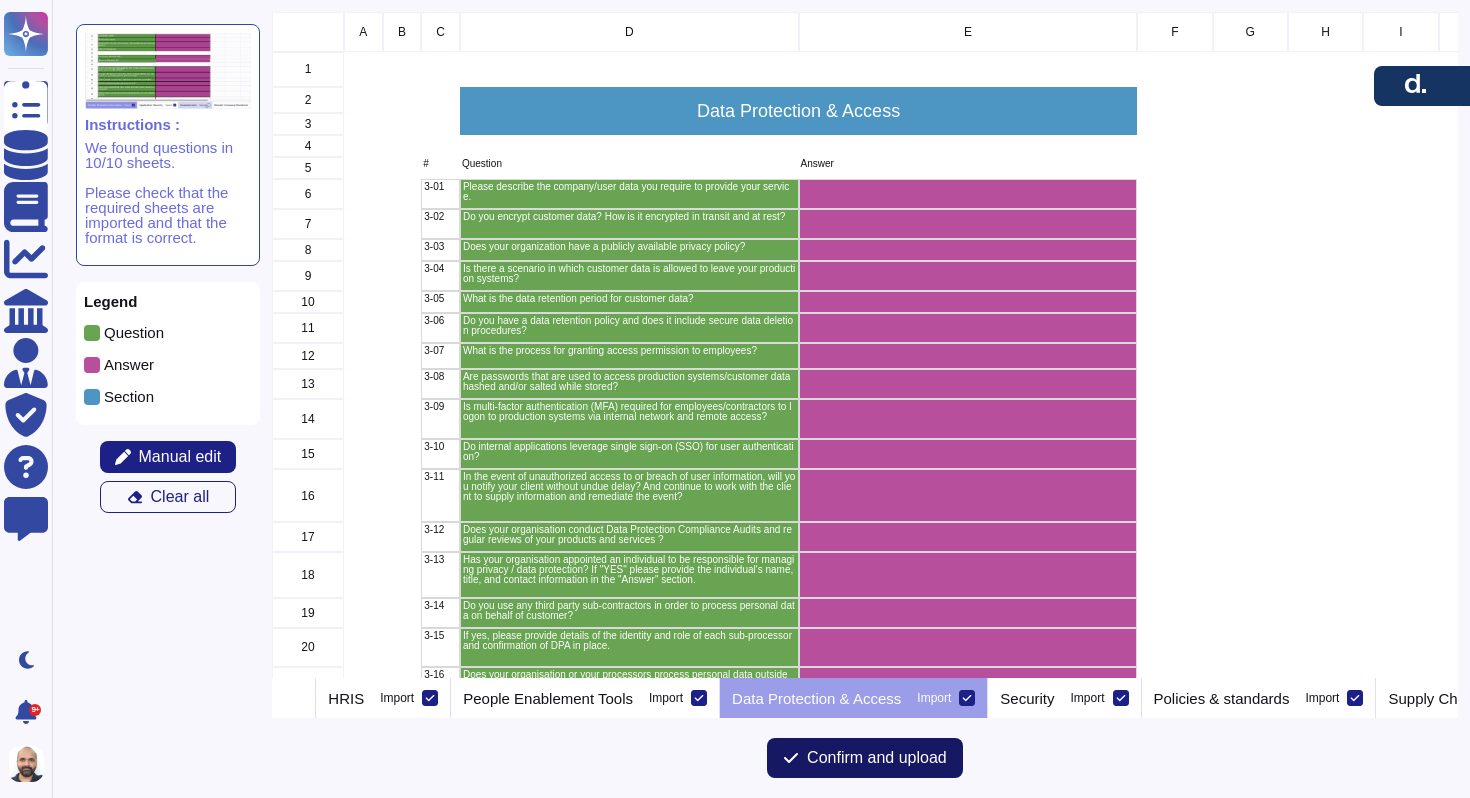 click on "Confirm and upload" at bounding box center (865, 758) 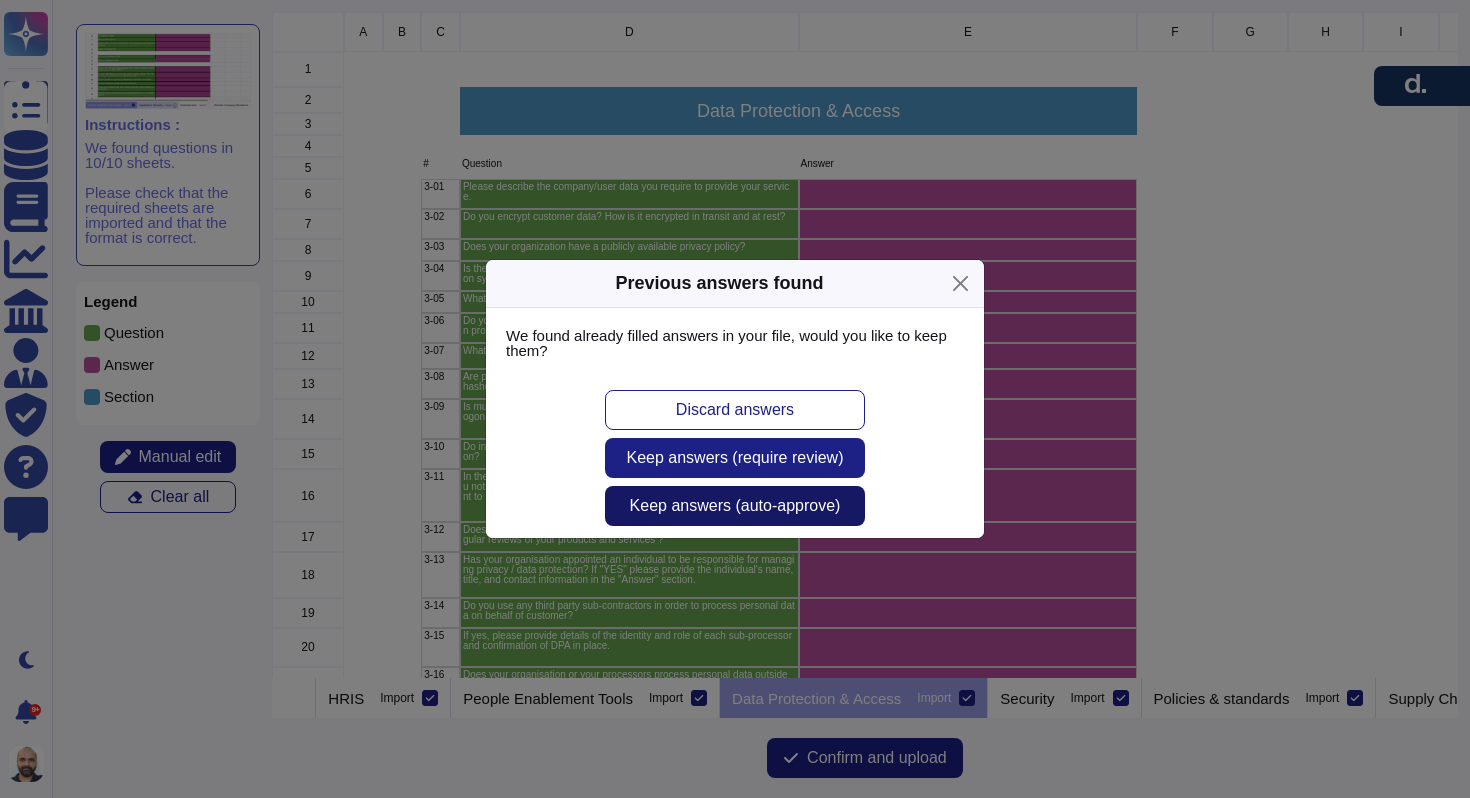 click on "Keep answers (auto-approve)" at bounding box center [735, 506] 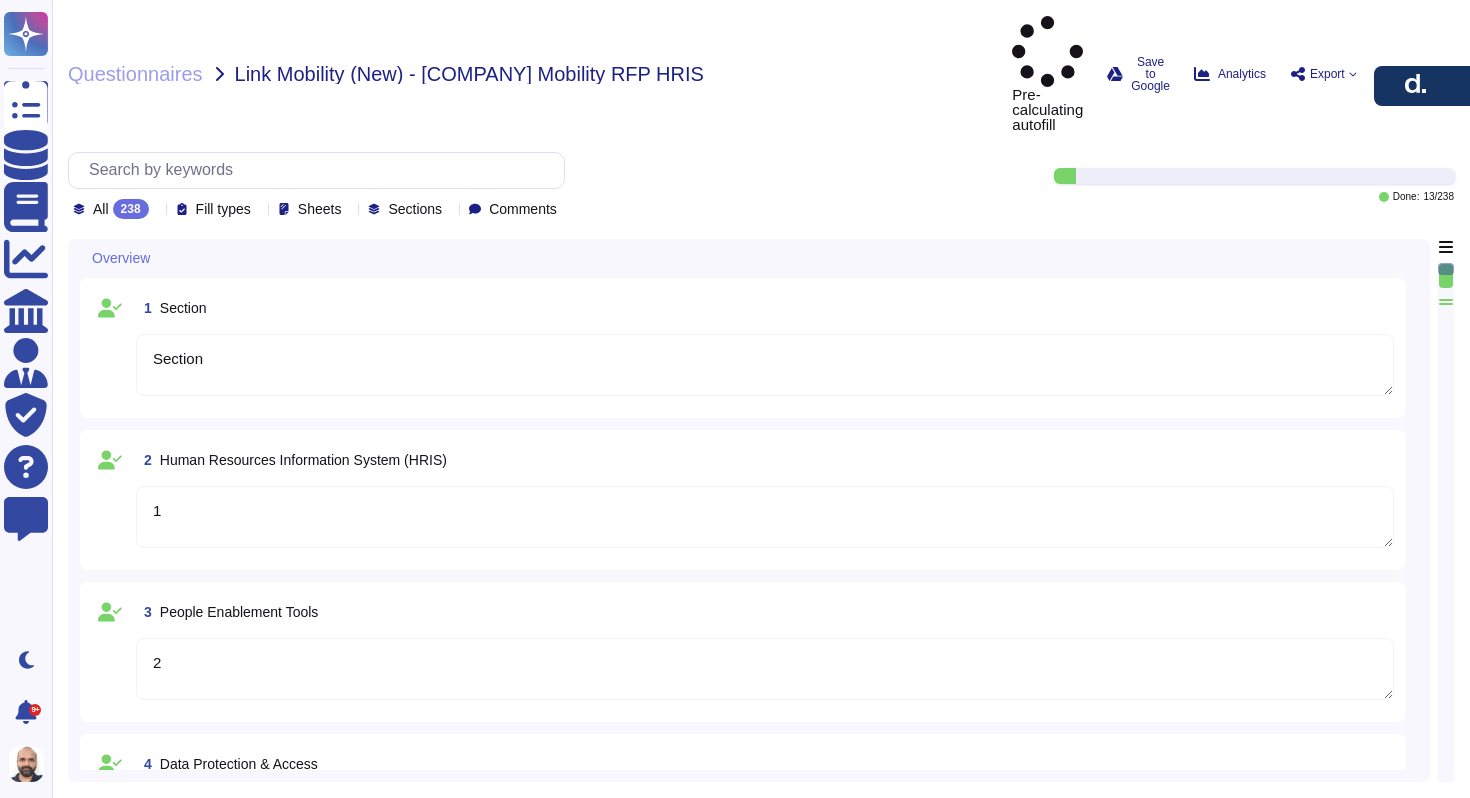 type on "Section" 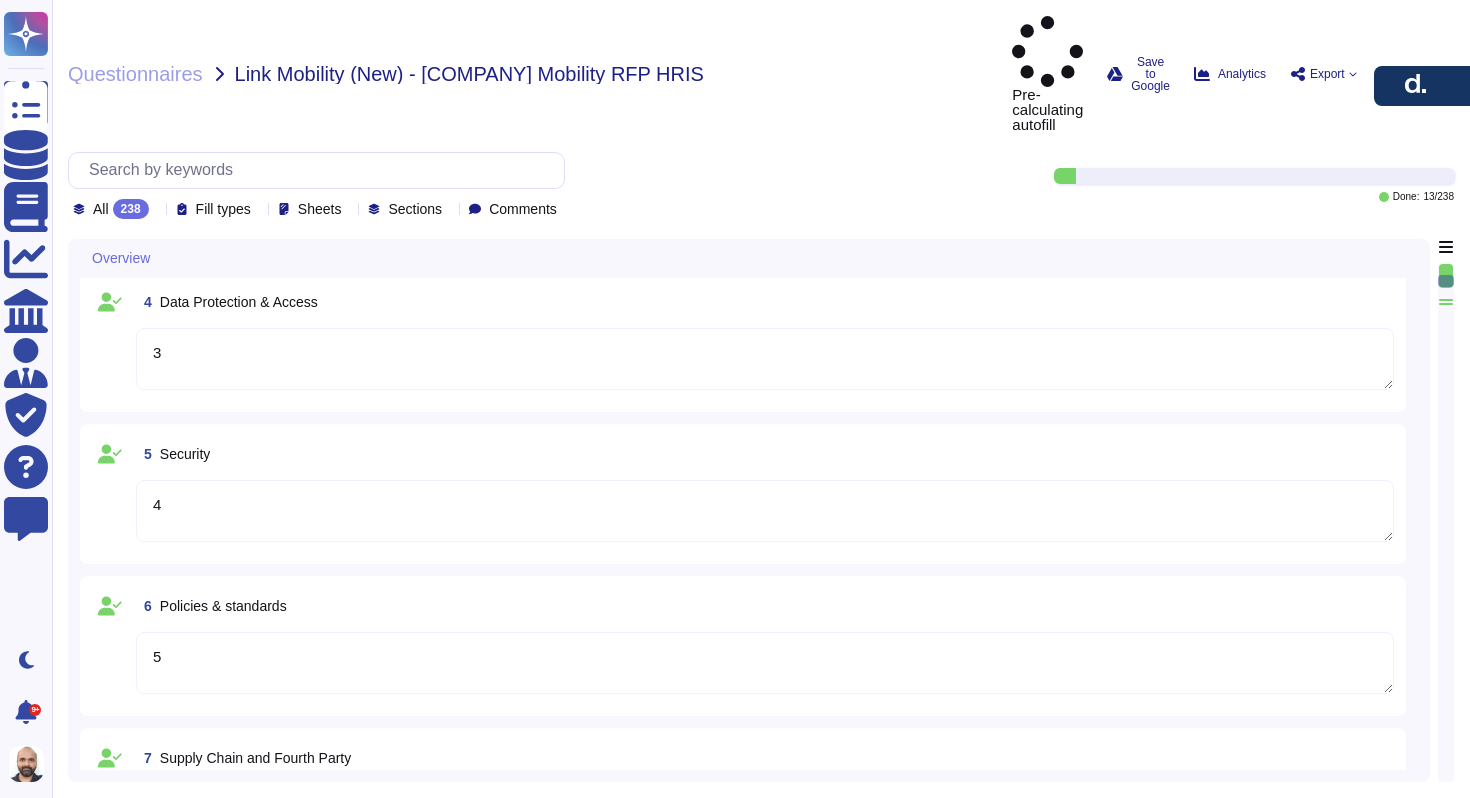 type on "7" 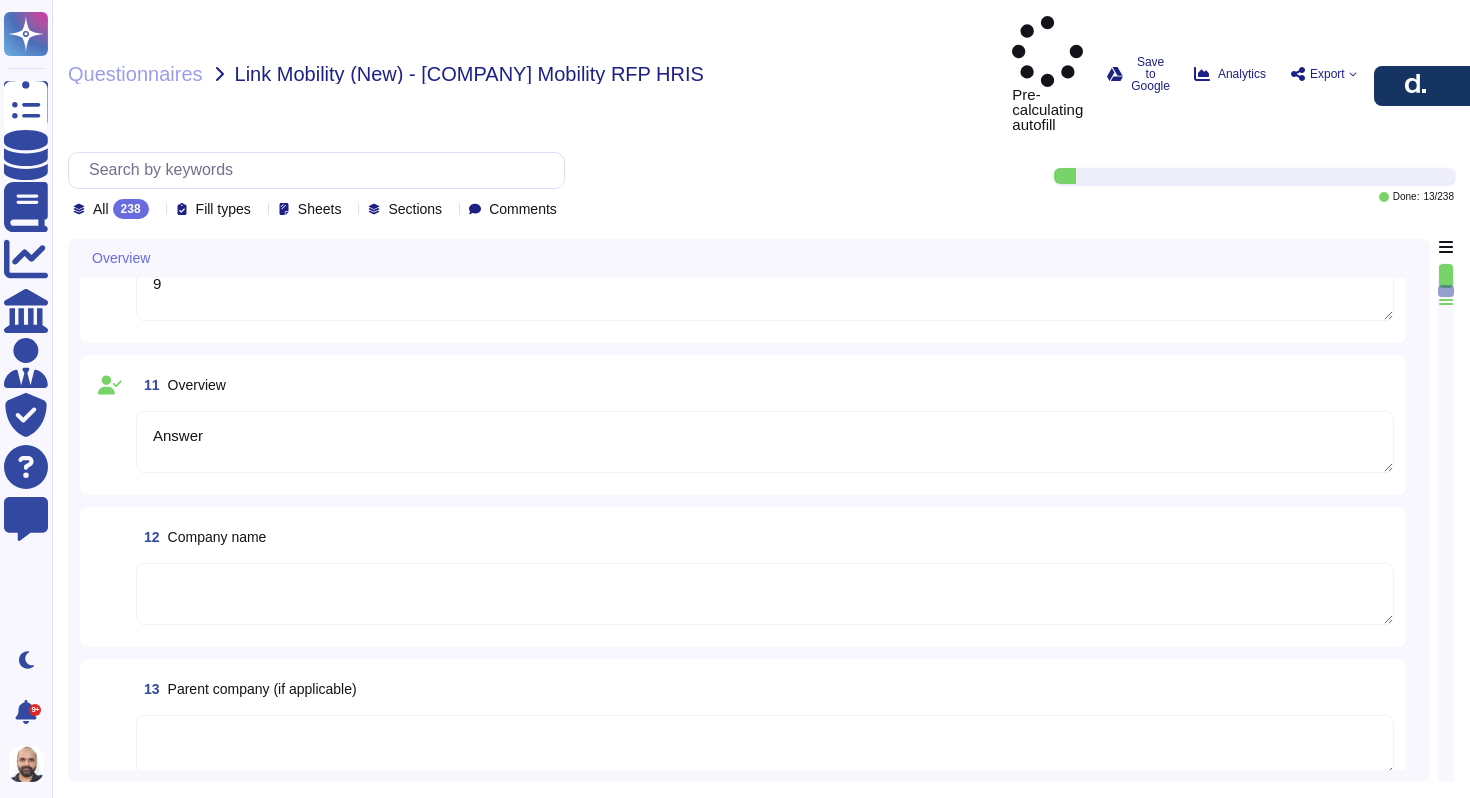 type on "Answer" 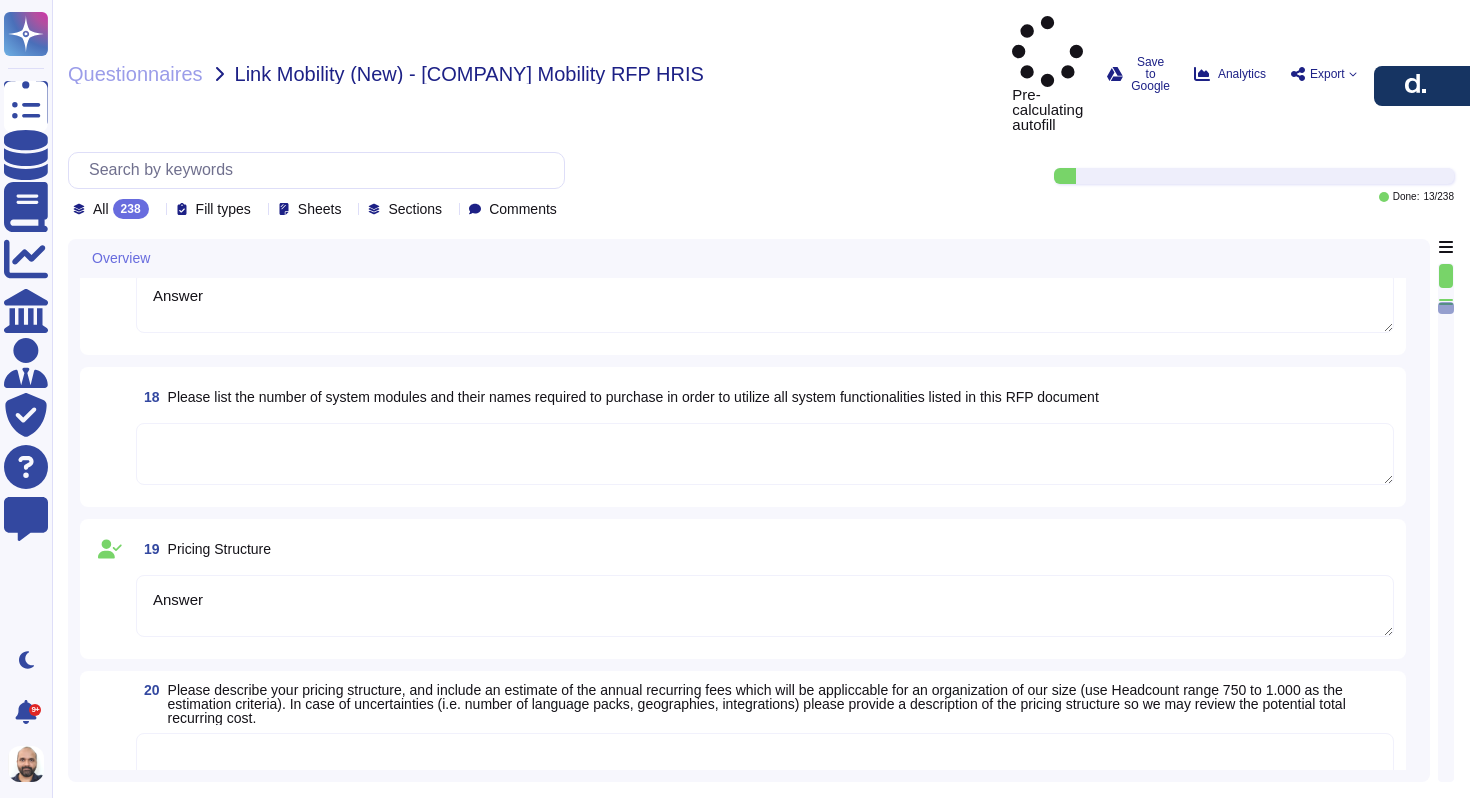 type on "Answer" 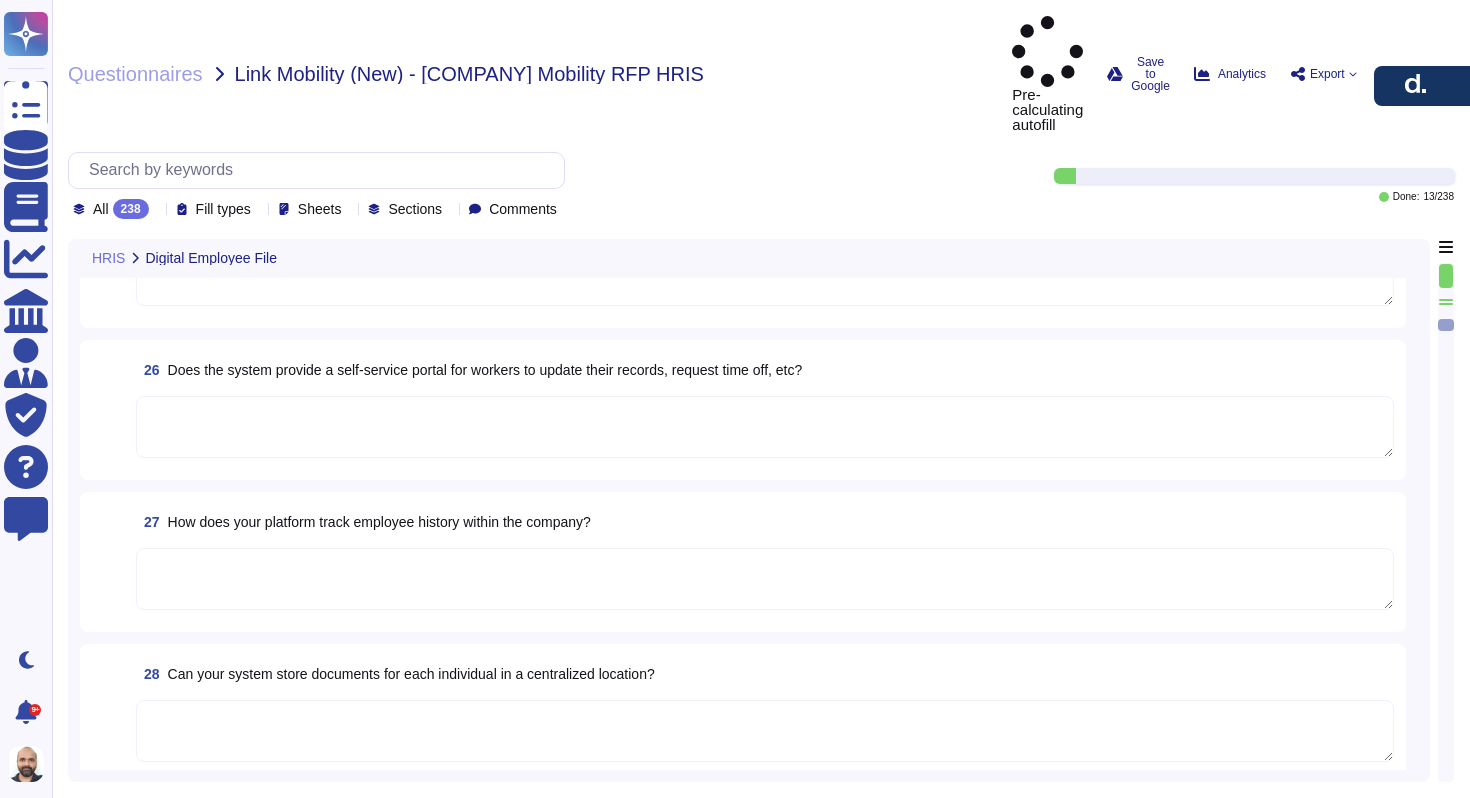 scroll, scrollTop: 4088, scrollLeft: 0, axis: vertical 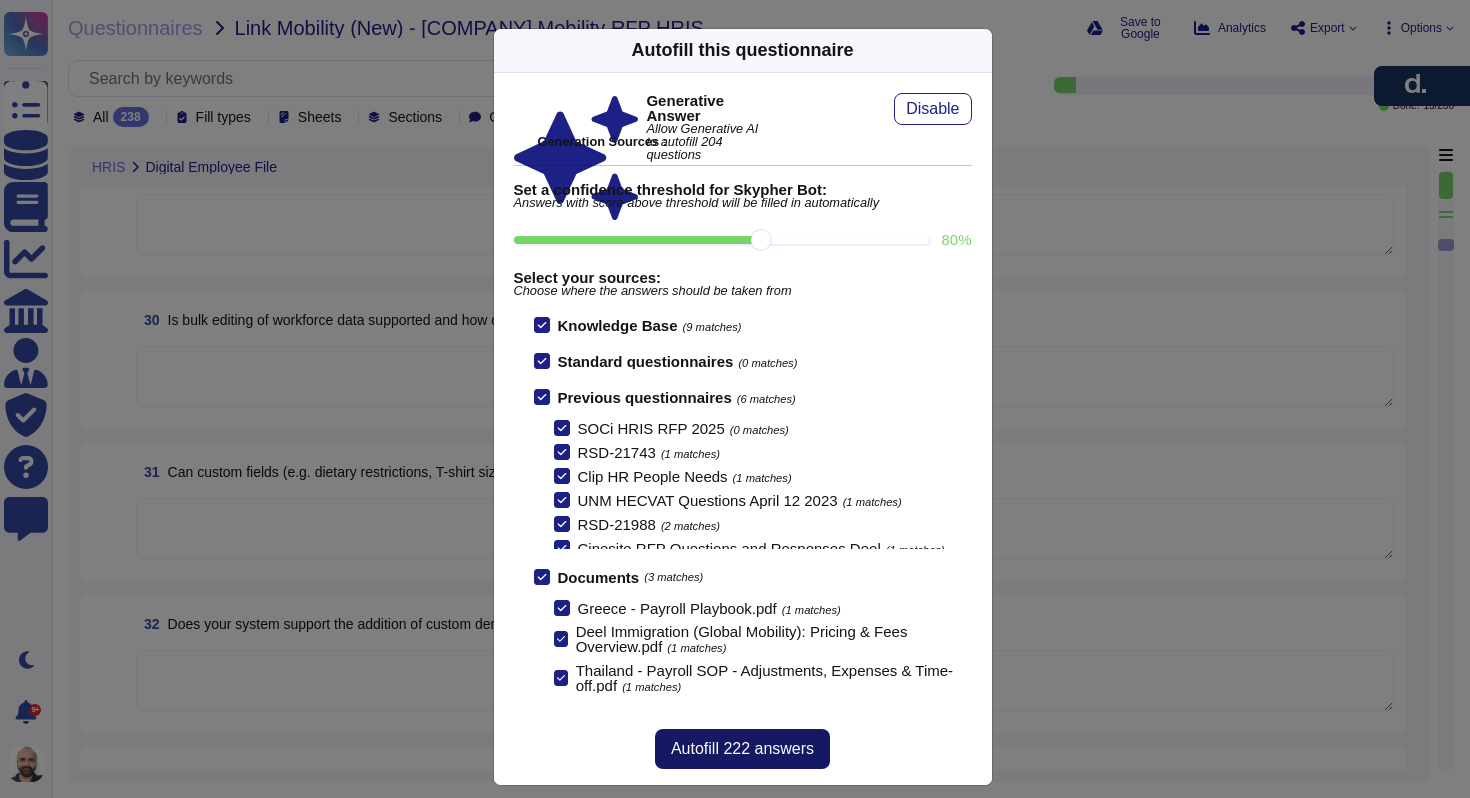 click on "Autofill 222 answers" at bounding box center [742, 749] 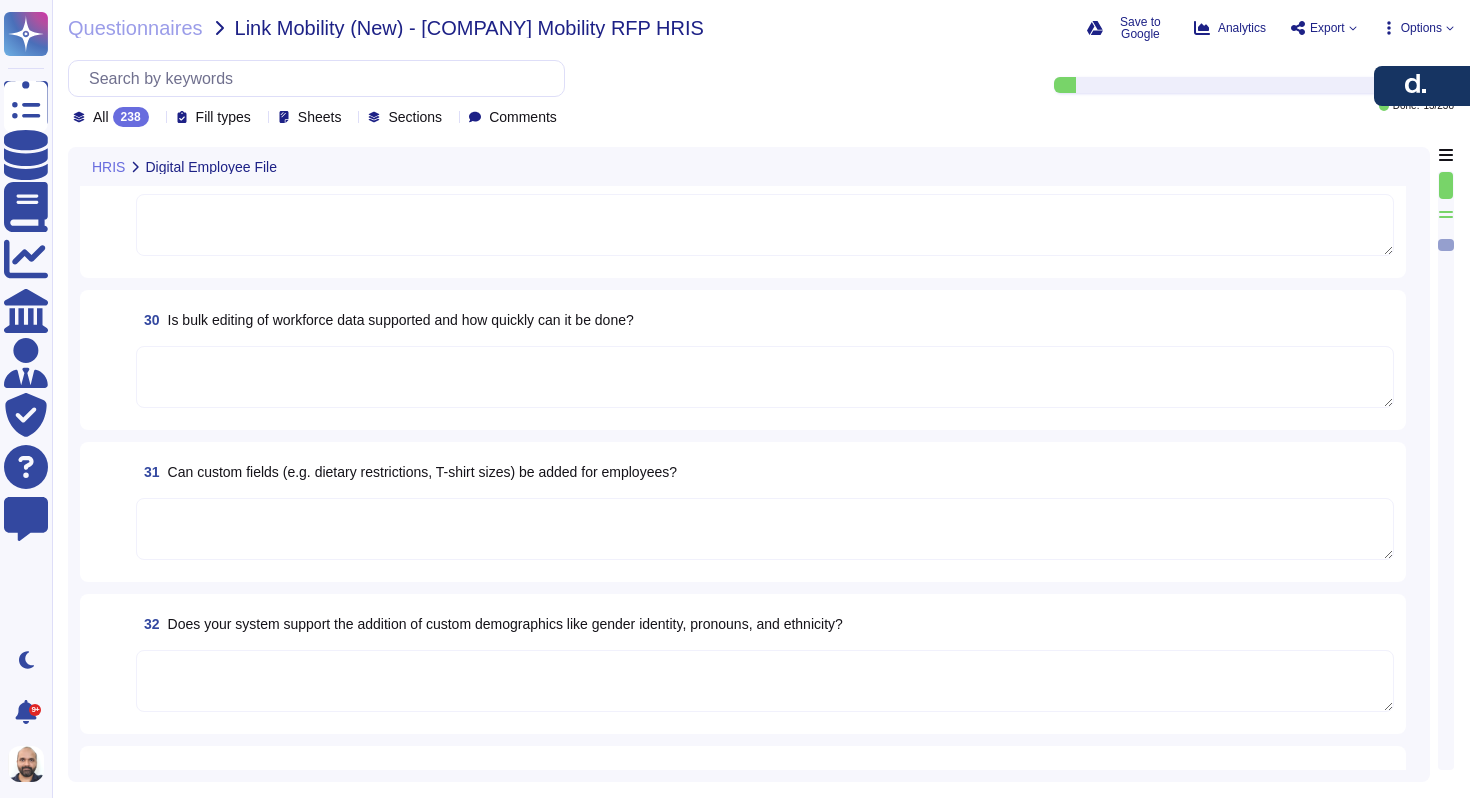 type on "Yes, Deel provides a comprehensive self-service portal for employees. Through this portal, employees can update their personal details, request time off, view pay statements, and access benefits. The portal is user-friendly and allows employees to manage their HR-related tasks independently." 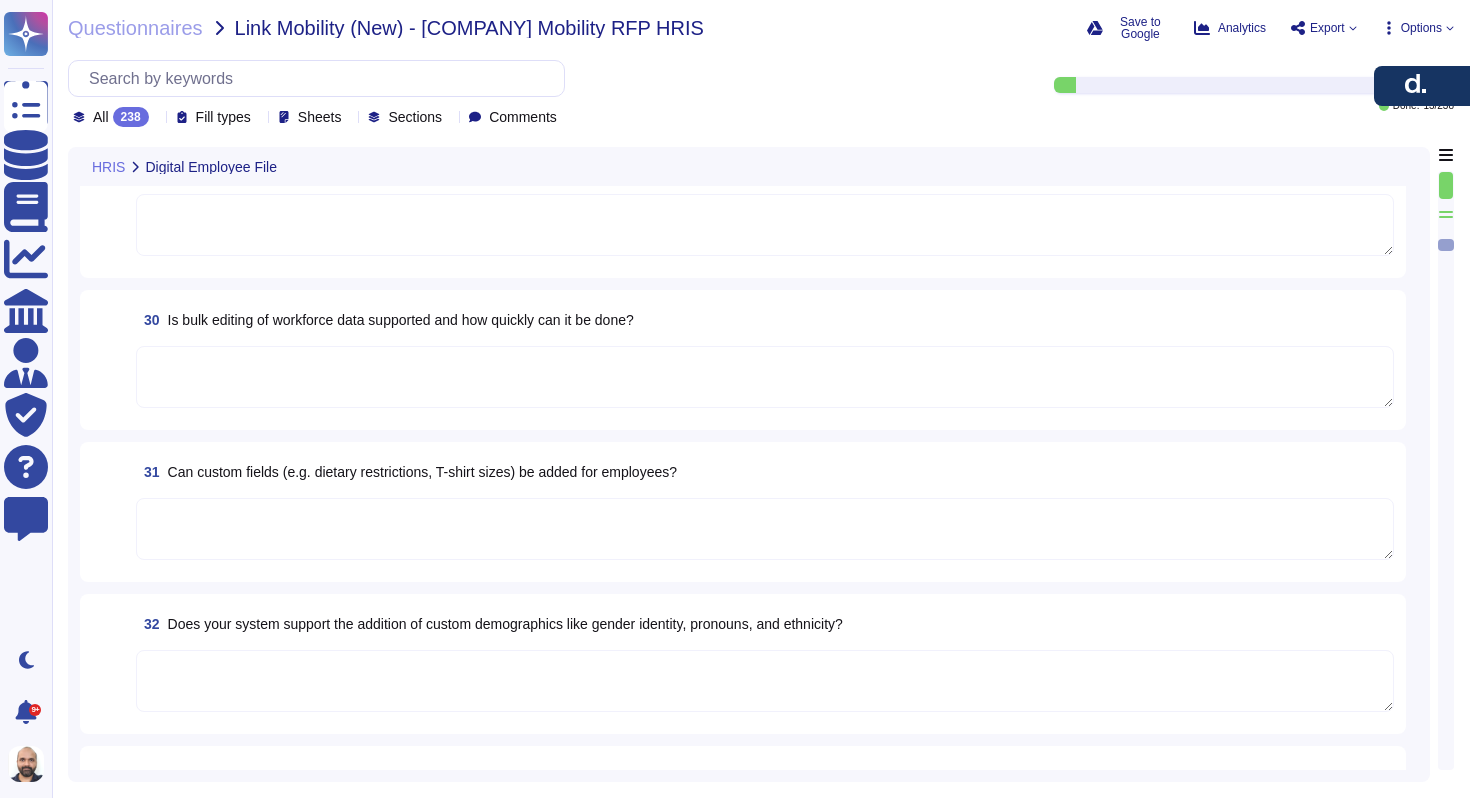type on "Deel's platform tracks employee history through several key features:
1. Comprehensive Record-Keeping: The HR system maintains detailed records of employee data, including personal details, job information, benefits, and time off, ensuring all relevant organizational information is preserved.
2. Job History Tracking: The system records job history, including positions held, dates of employment and separation, termination reasons, and supervisory changes. This allows for efficient workforce management and informed decision-making.
3. Change Log Feature: This feature tracks all modifications to employee profiles, including the date, type of change, and user who made it. This ensures transparency and compliance, allowing for detailed tracking of changes to individual employee topics.
4. Historical Data Uploads: Clients can upload historical G2N (Gross-to-Net) reports, which integrate past records with current payroll data, ensuring accurate Year-to-Date (YTD) reporting.
5. Audit Trails: The platform logs..." 